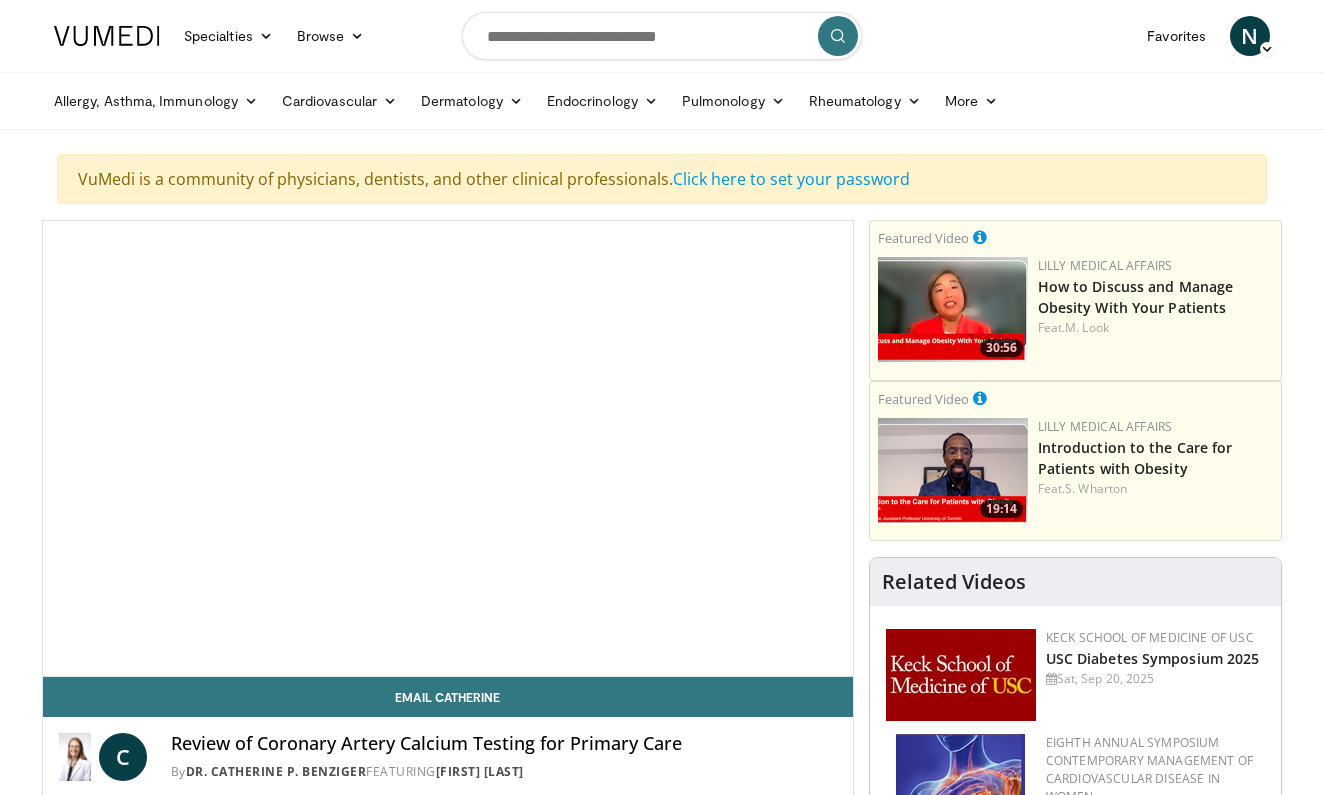 scroll, scrollTop: 0, scrollLeft: 0, axis: both 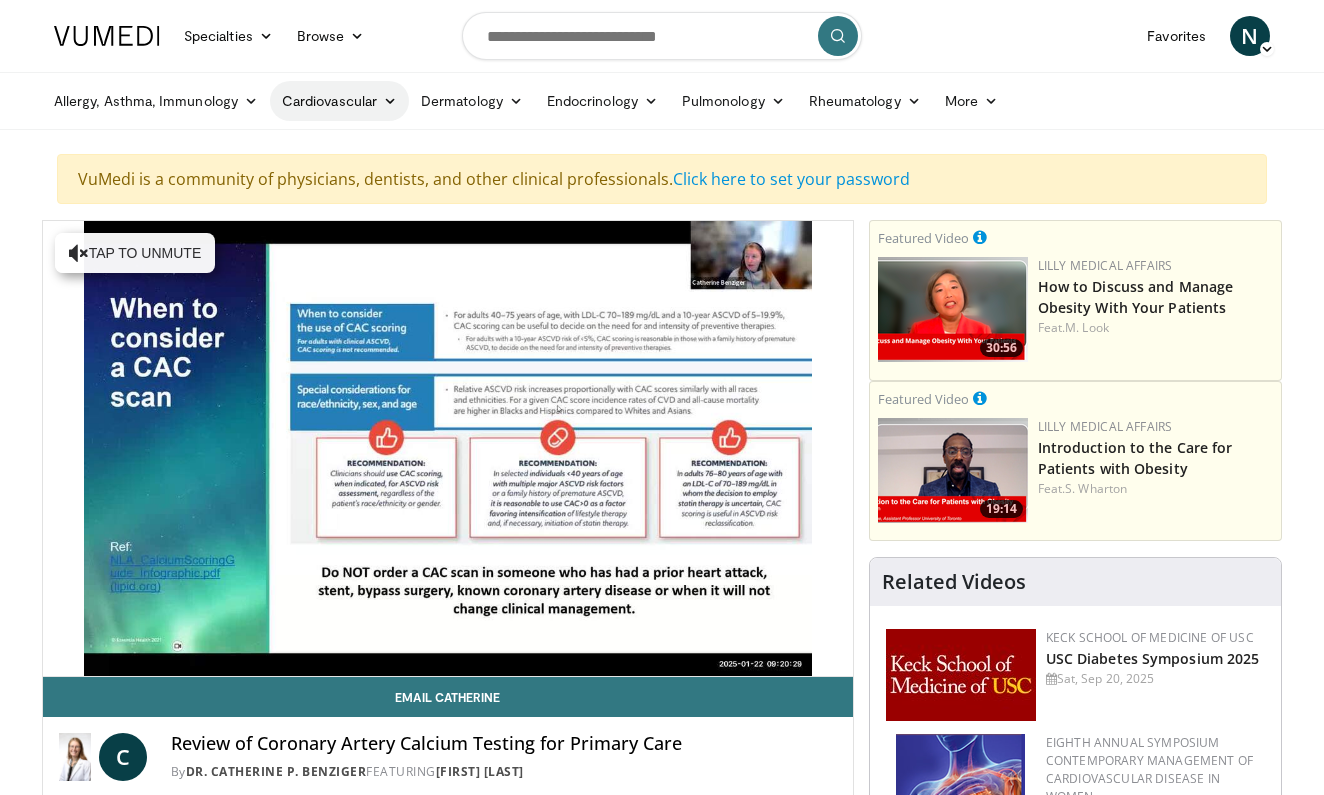 click at bounding box center [390, 101] 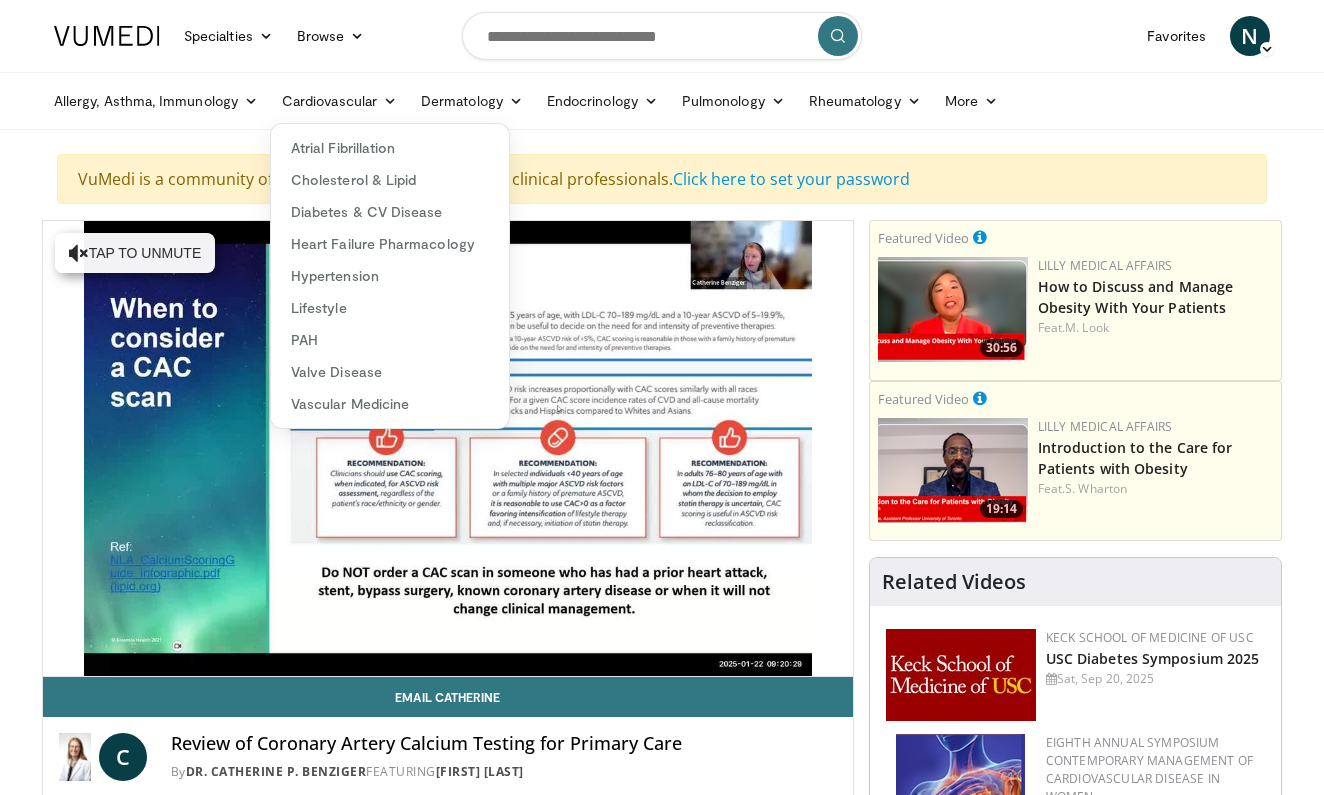 click at bounding box center (107, 36) 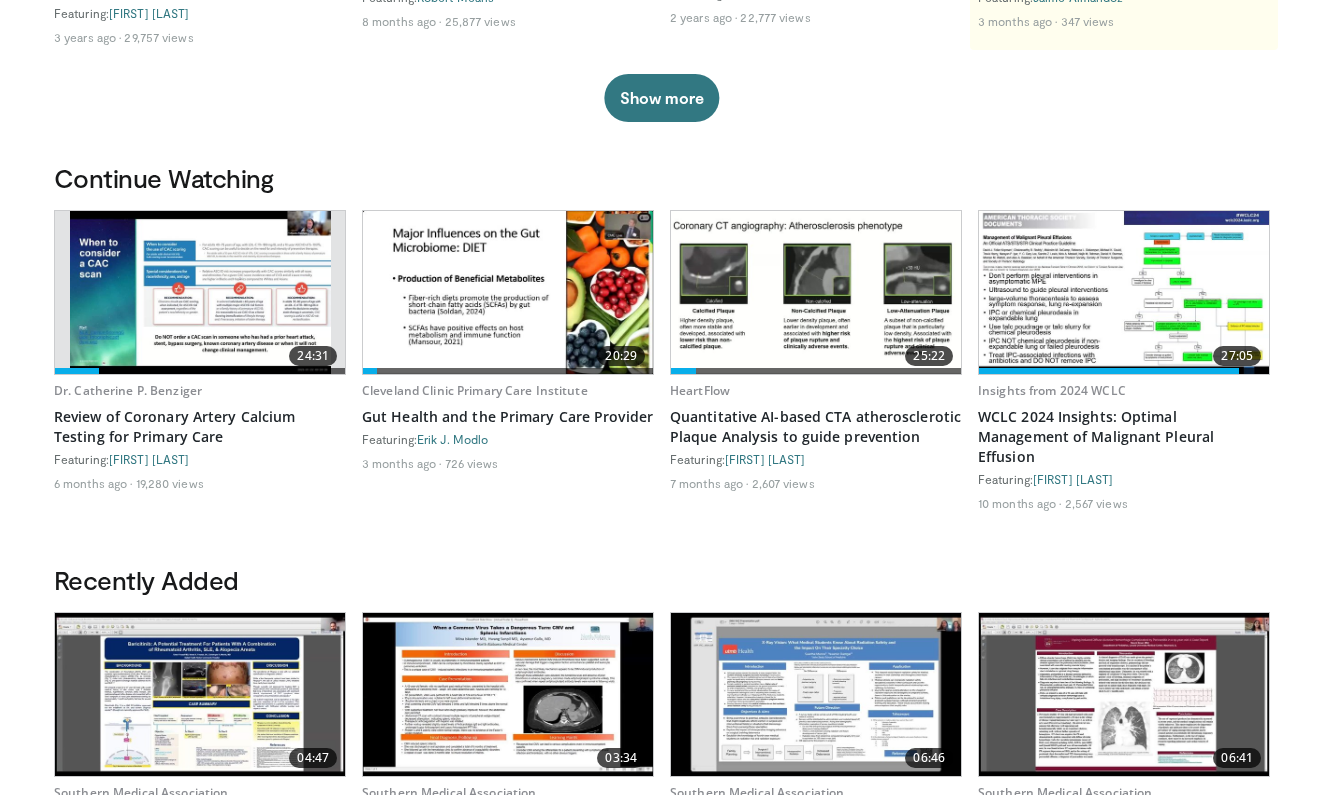 scroll, scrollTop: 491, scrollLeft: 0, axis: vertical 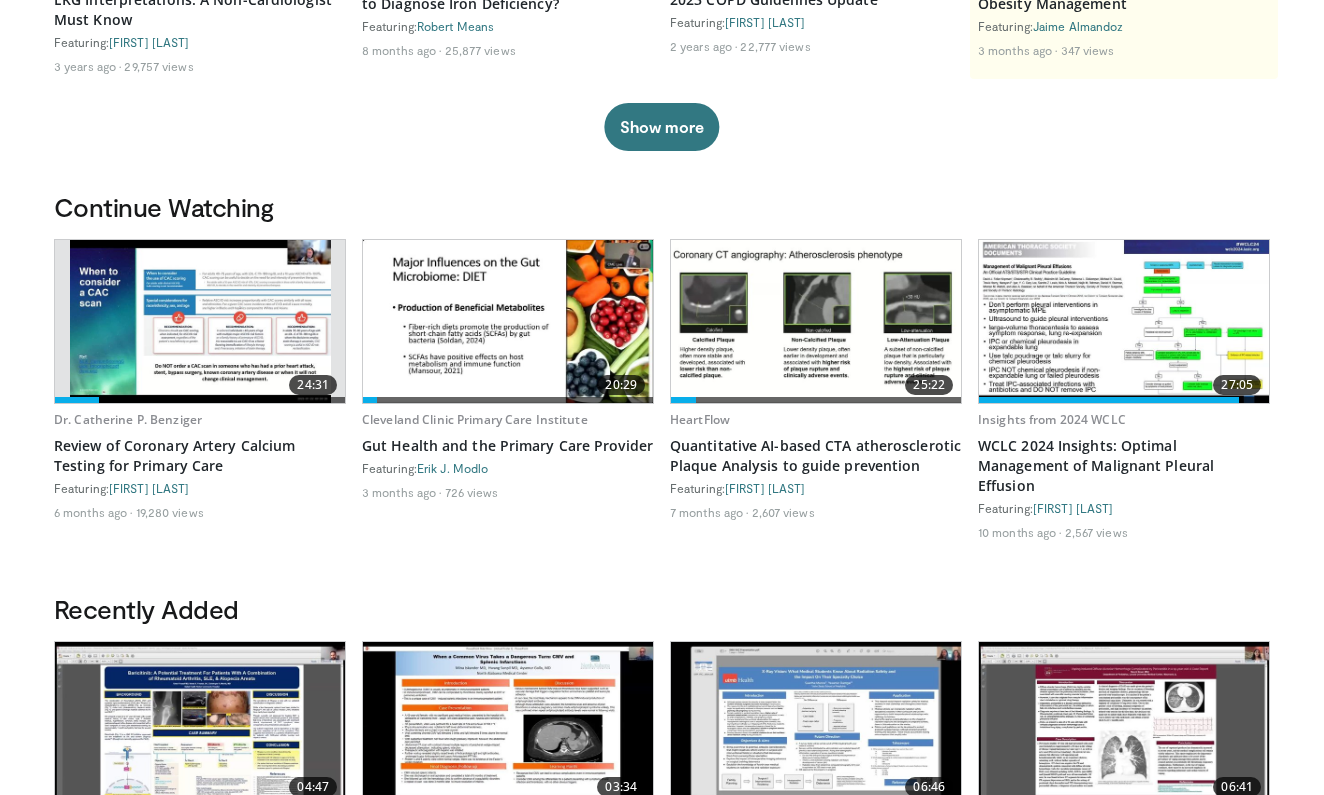 click at bounding box center (508, 321) 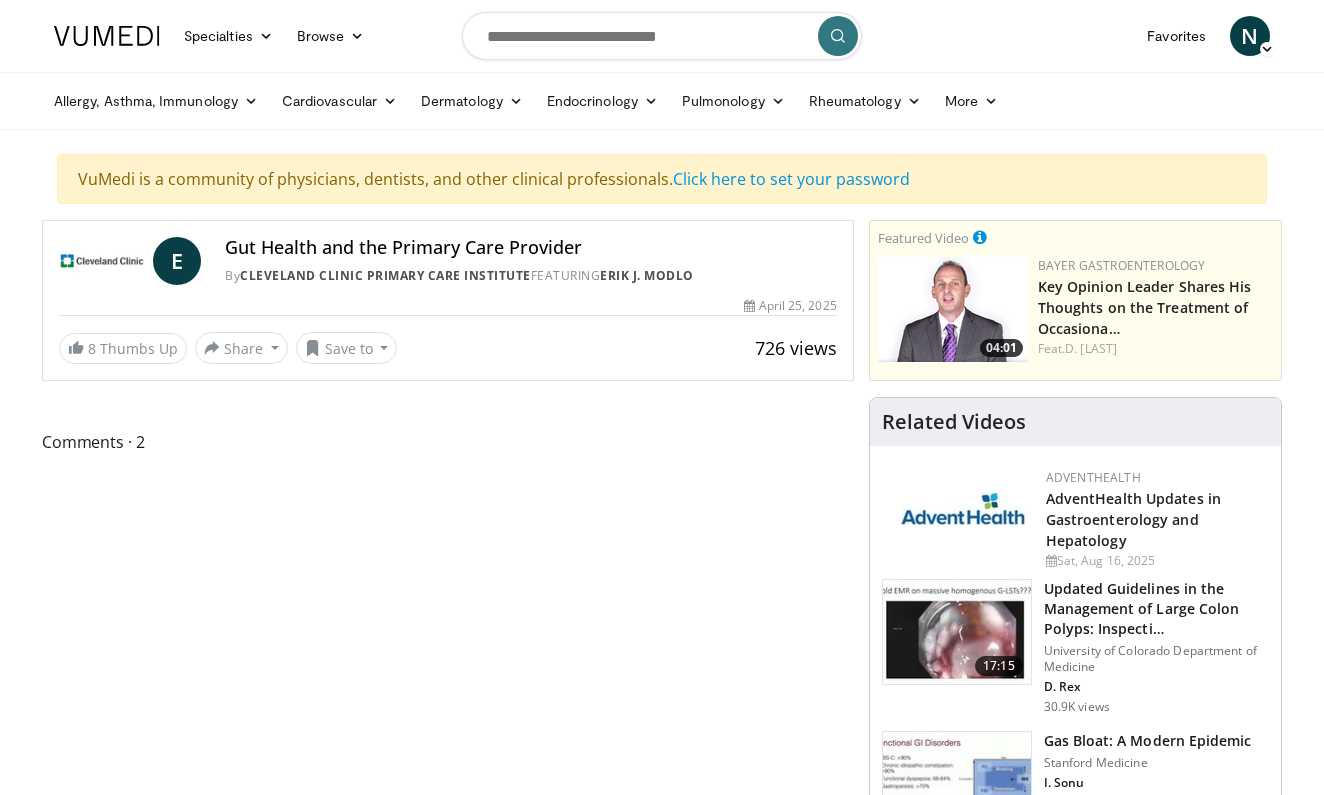 scroll, scrollTop: 0, scrollLeft: 0, axis: both 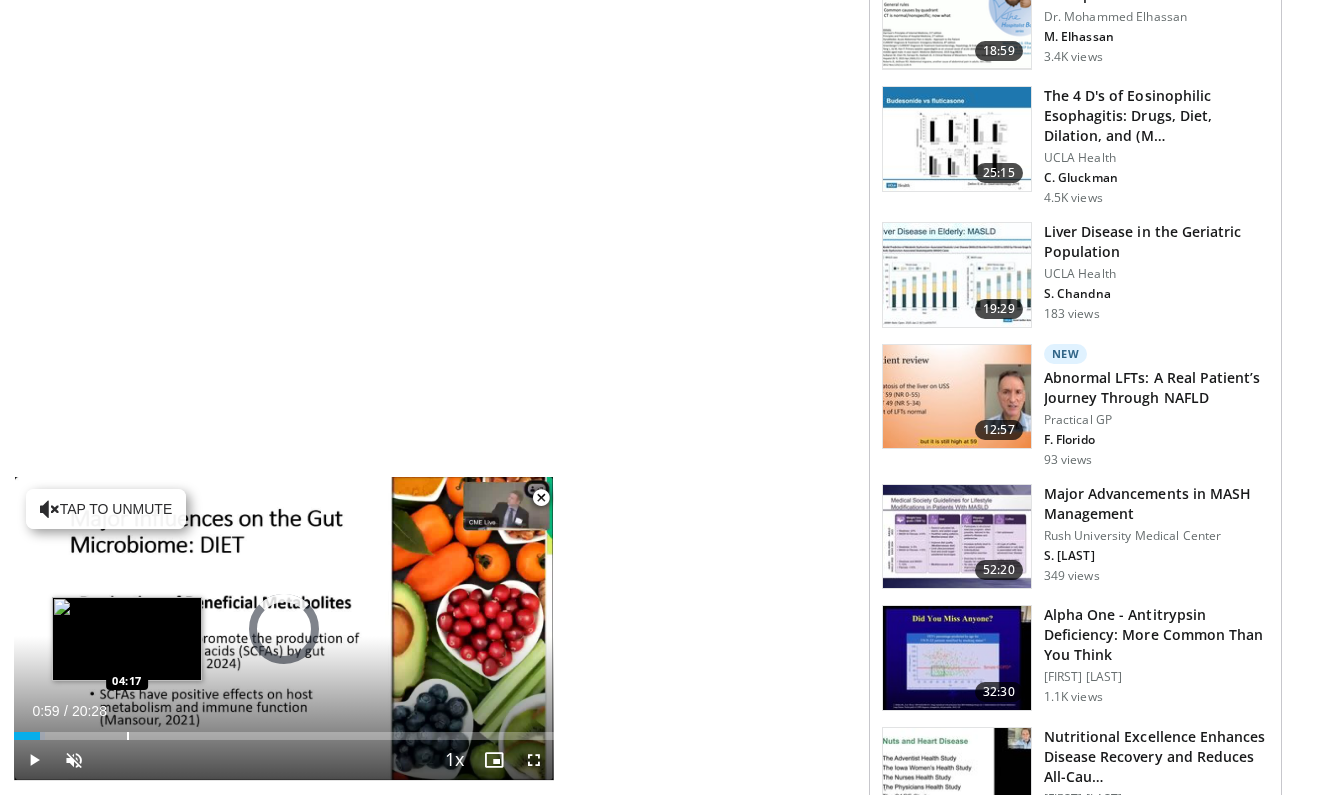 click at bounding box center [128, 736] 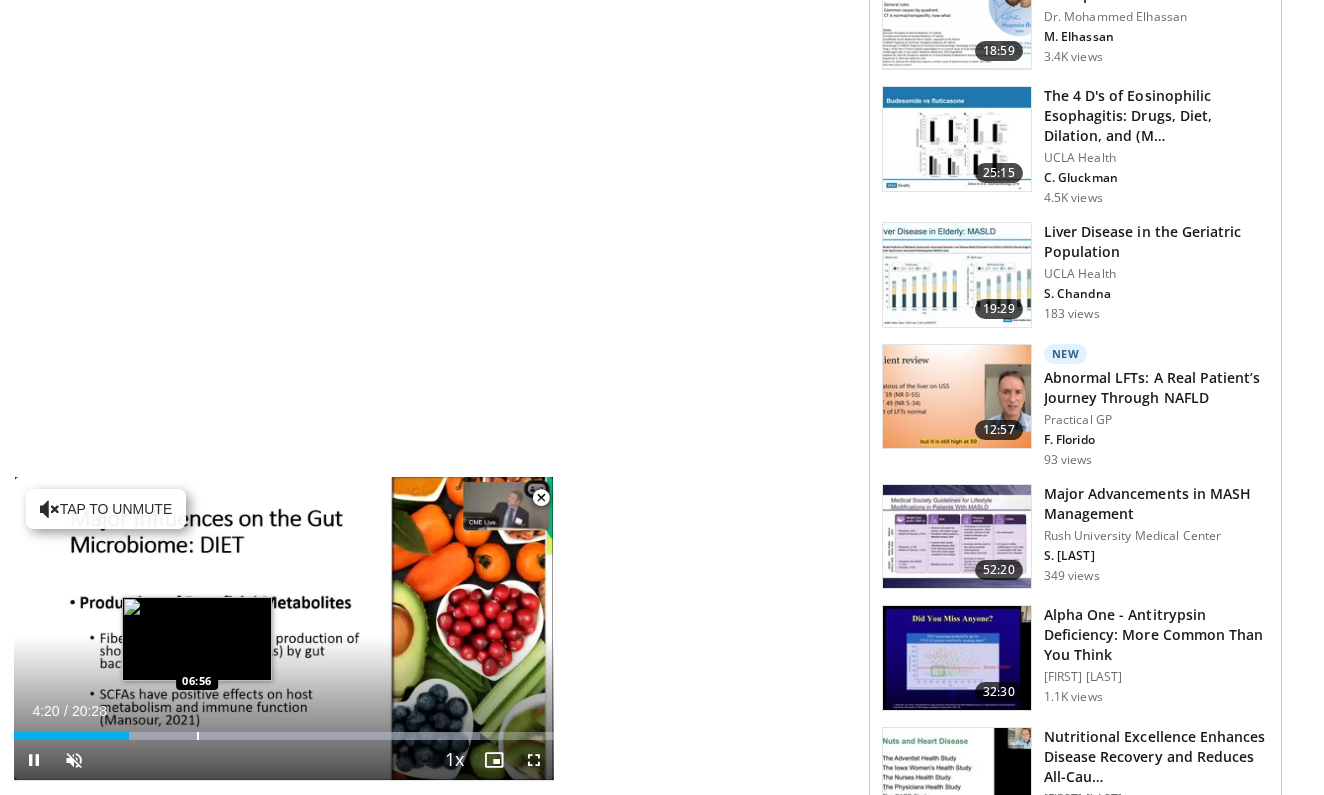 click at bounding box center [198, 736] 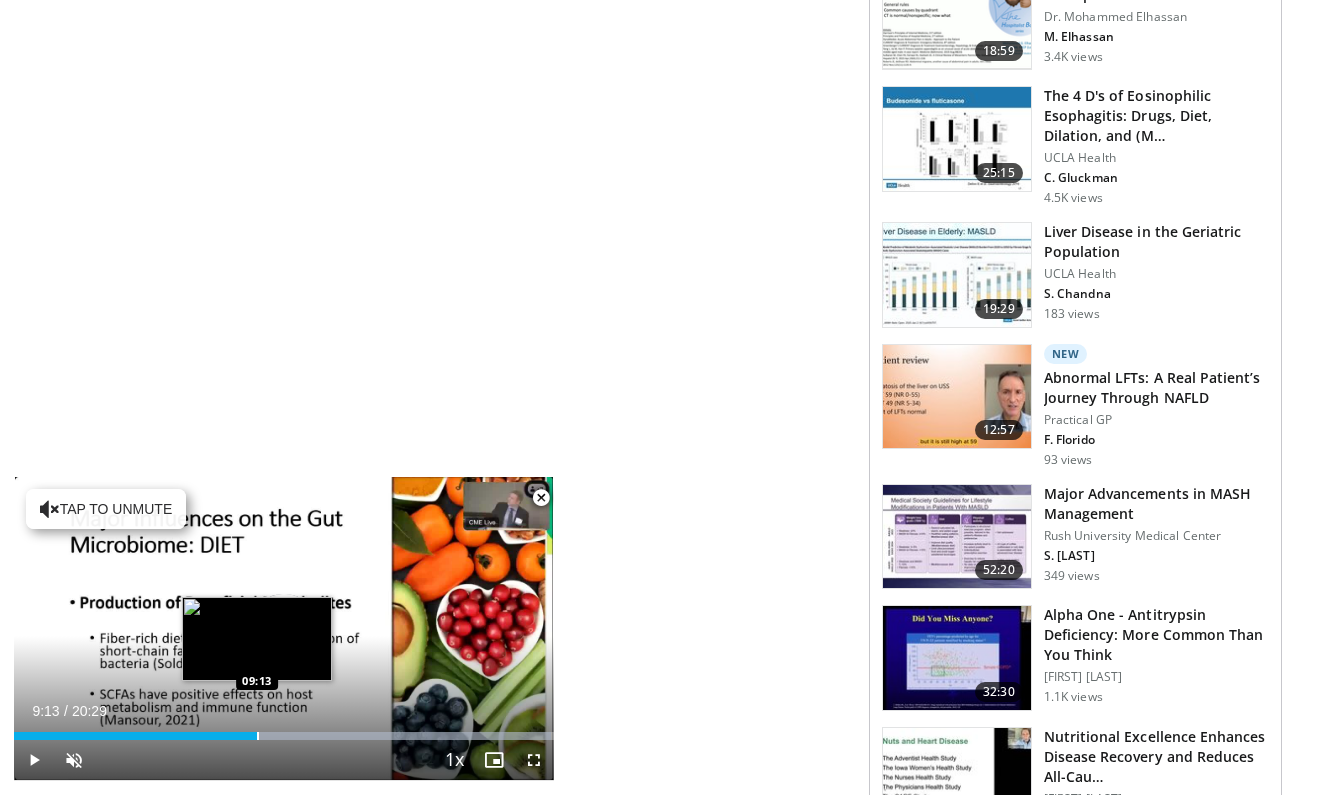 click at bounding box center (258, 736) 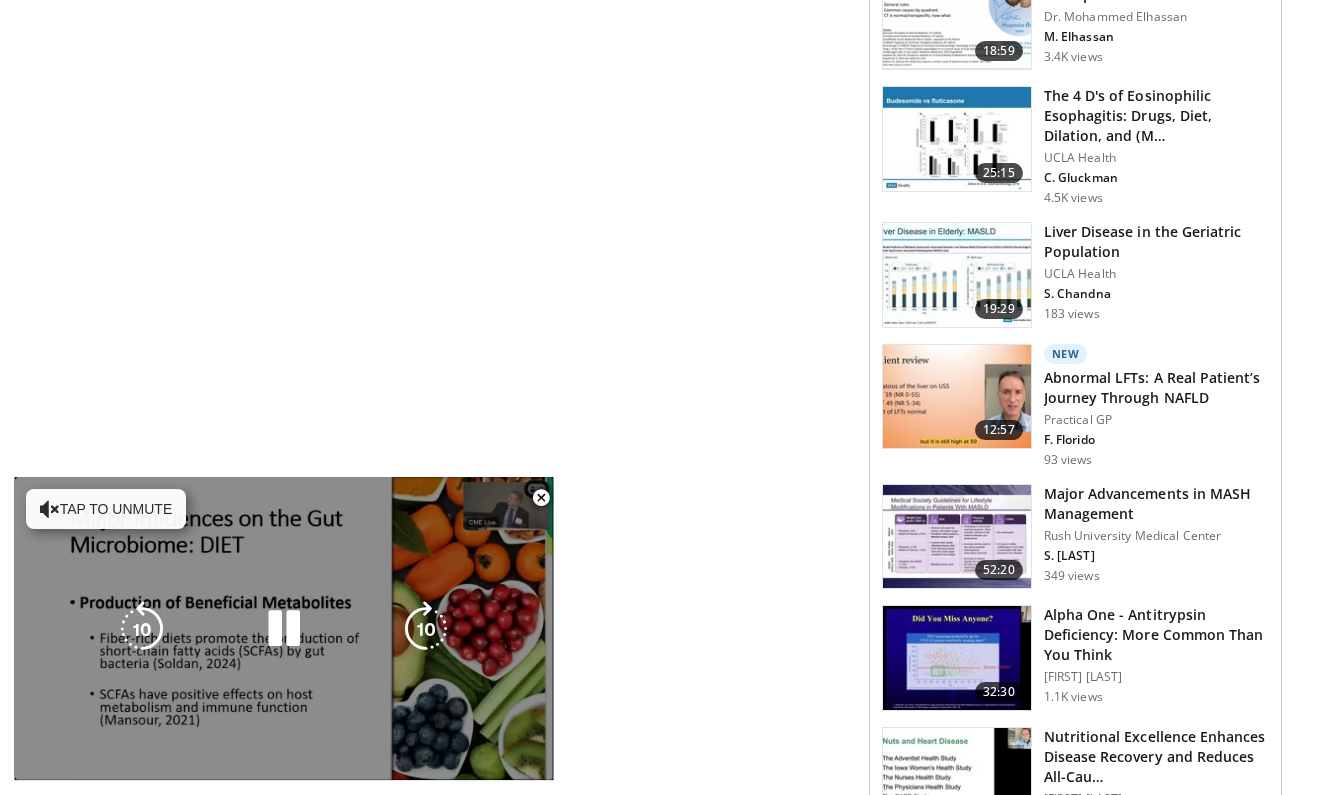 click on "Loaded :  99.99% 09:14 10:05" at bounding box center (284, 776) 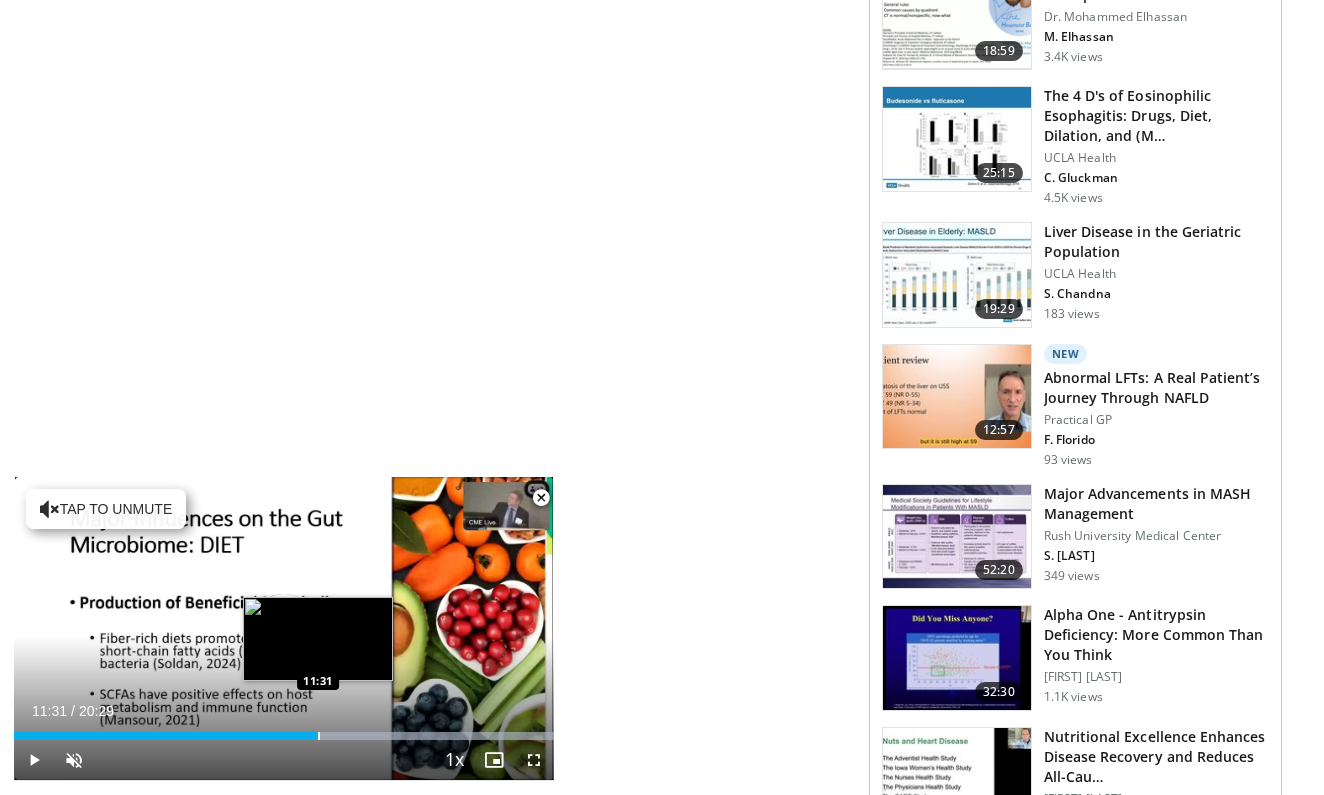 click at bounding box center [319, 736] 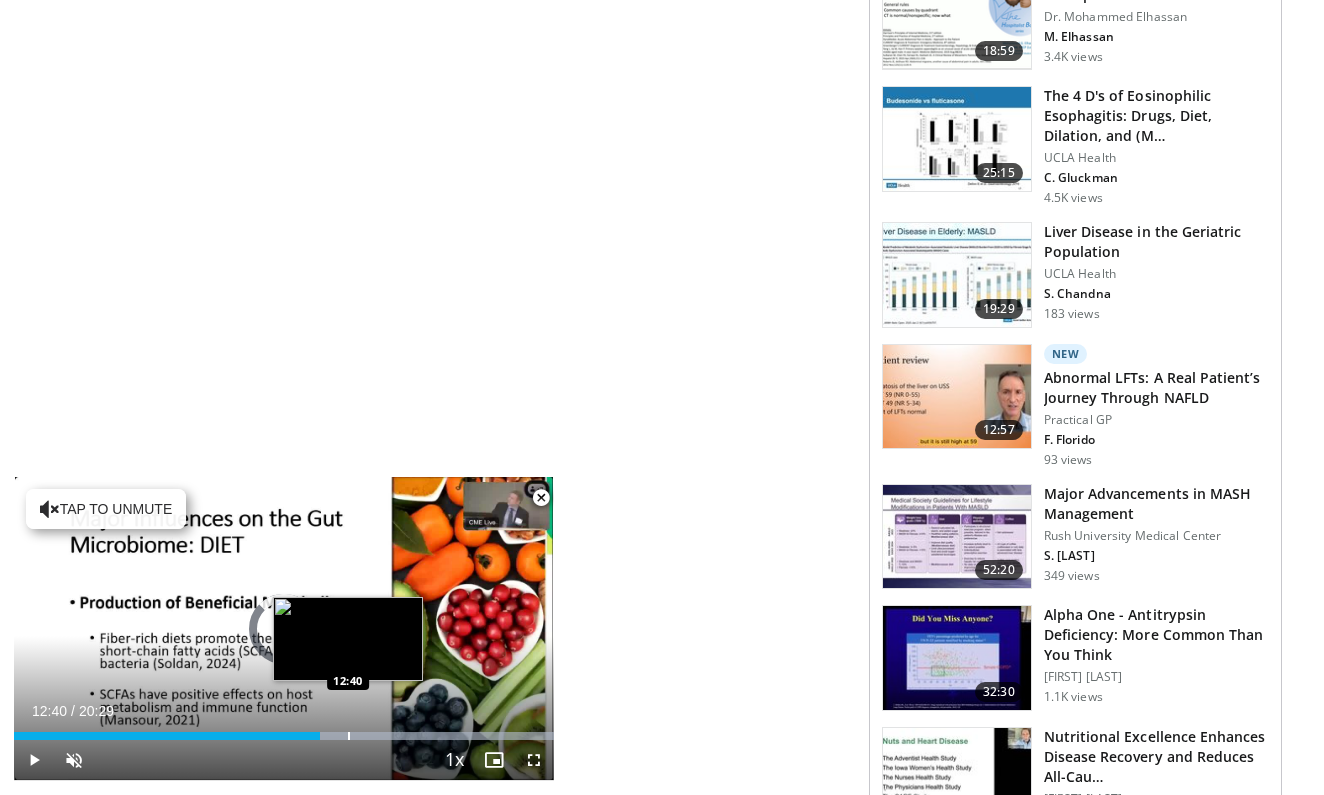click at bounding box center [349, 736] 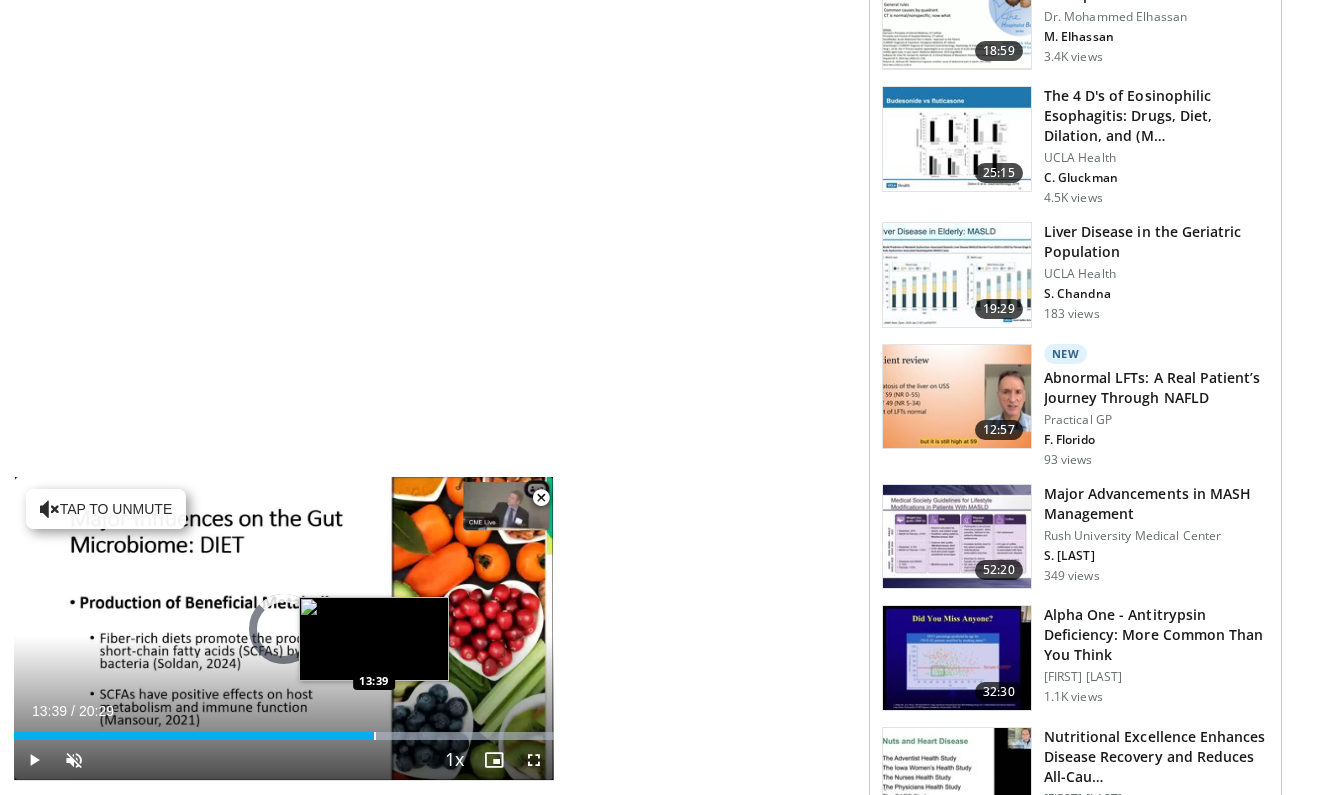 click at bounding box center (375, 736) 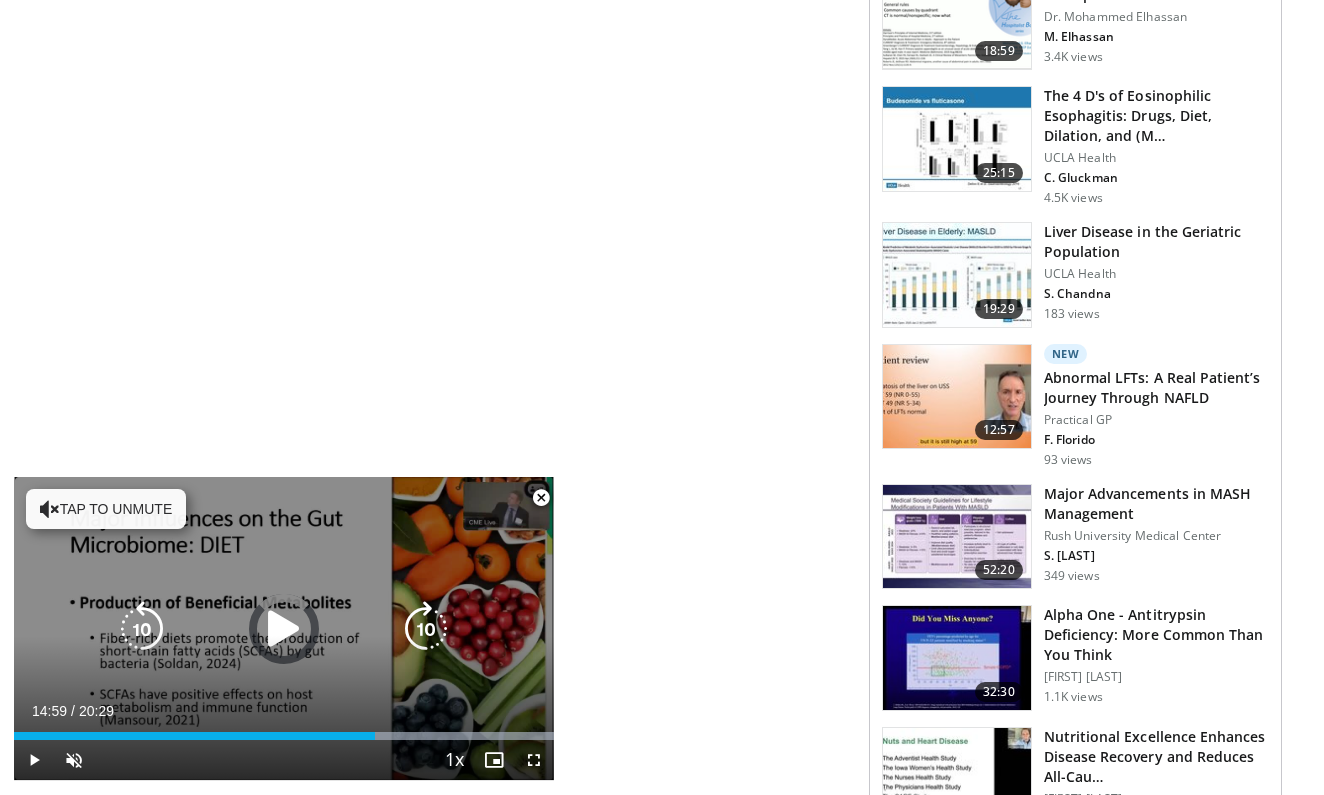 click at bounding box center (331, 736) 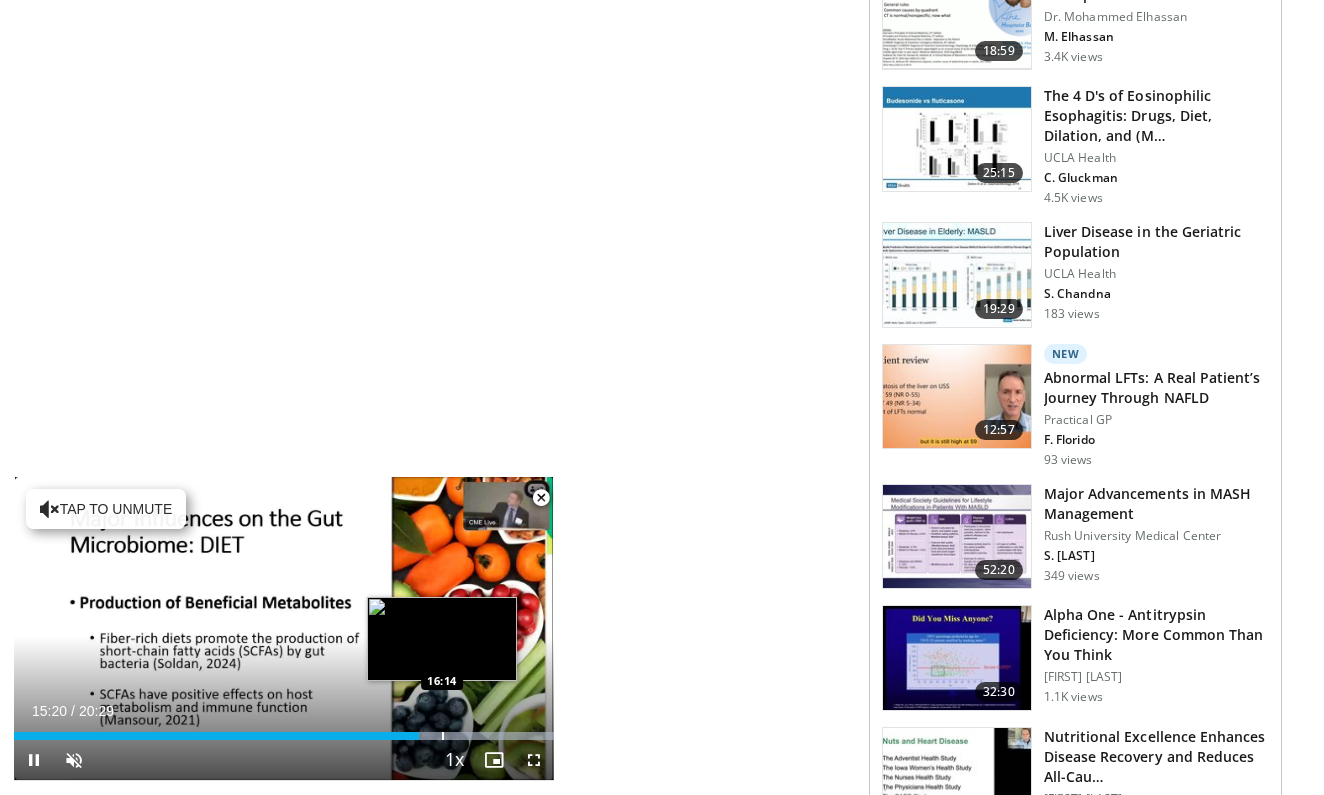 click at bounding box center (443, 736) 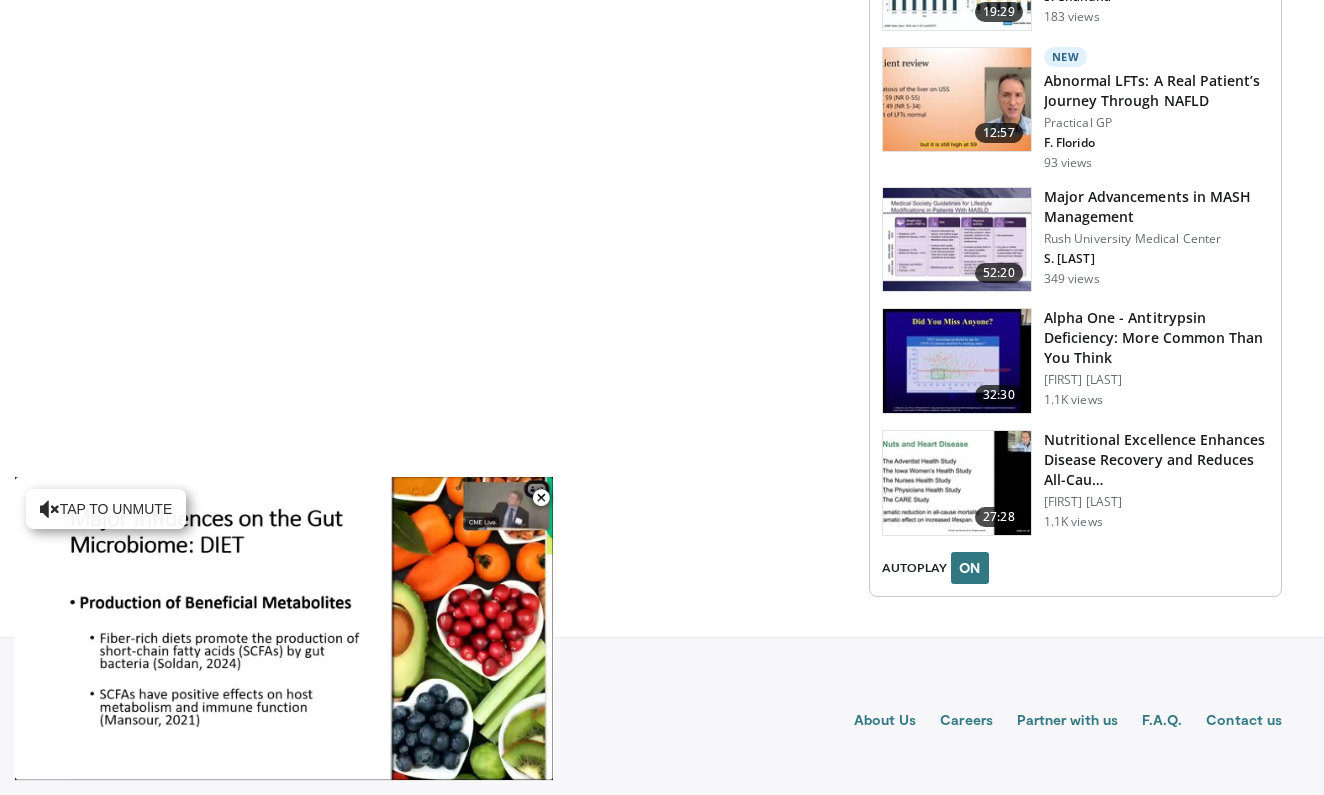 scroll, scrollTop: 2565, scrollLeft: 0, axis: vertical 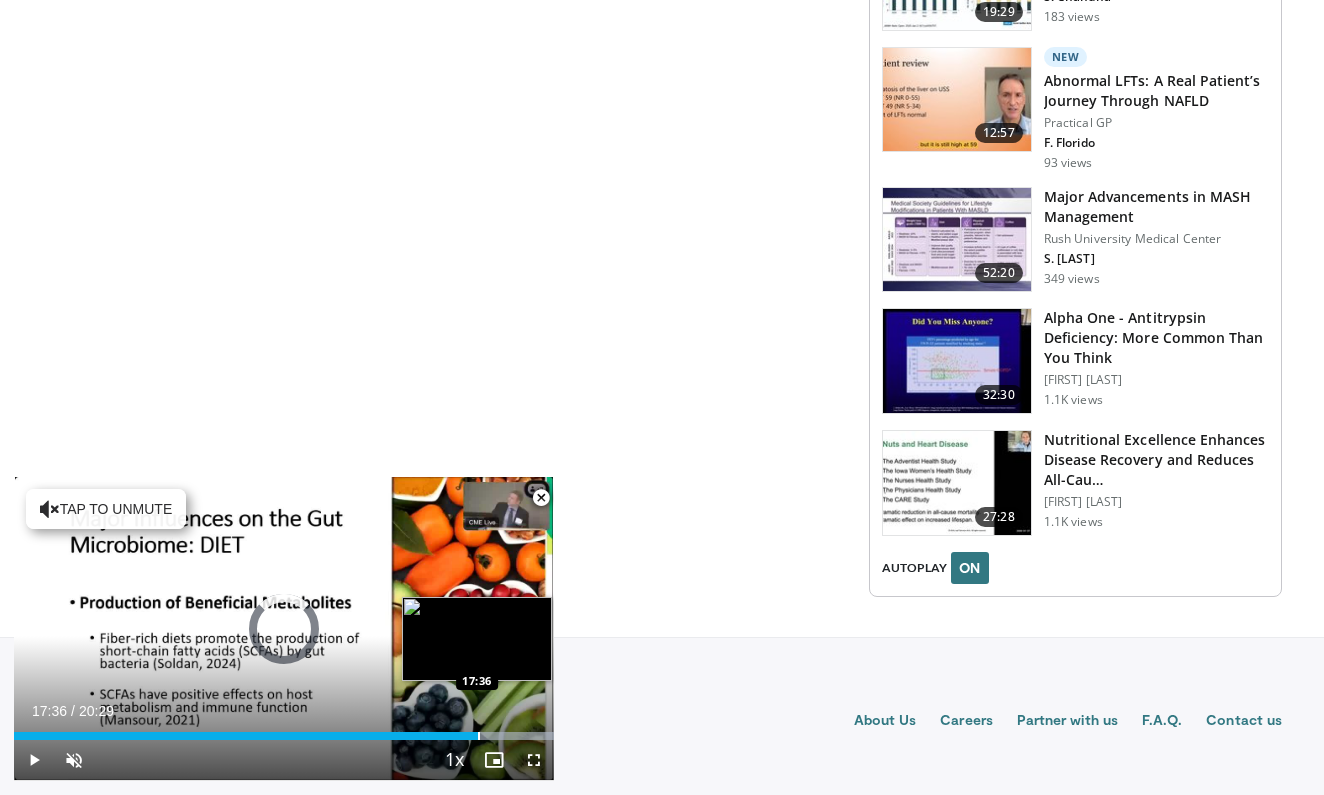 click at bounding box center (479, 736) 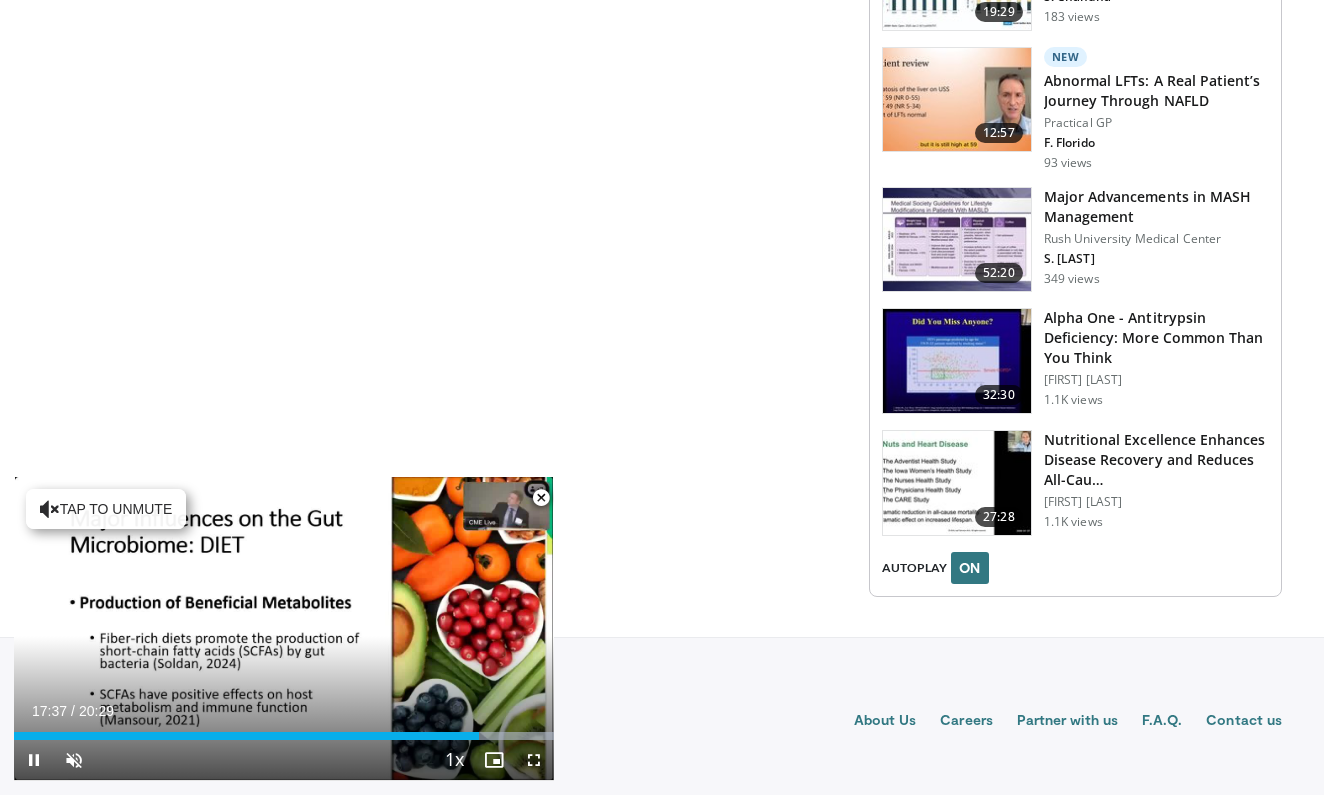 scroll, scrollTop: 2565, scrollLeft: 0, axis: vertical 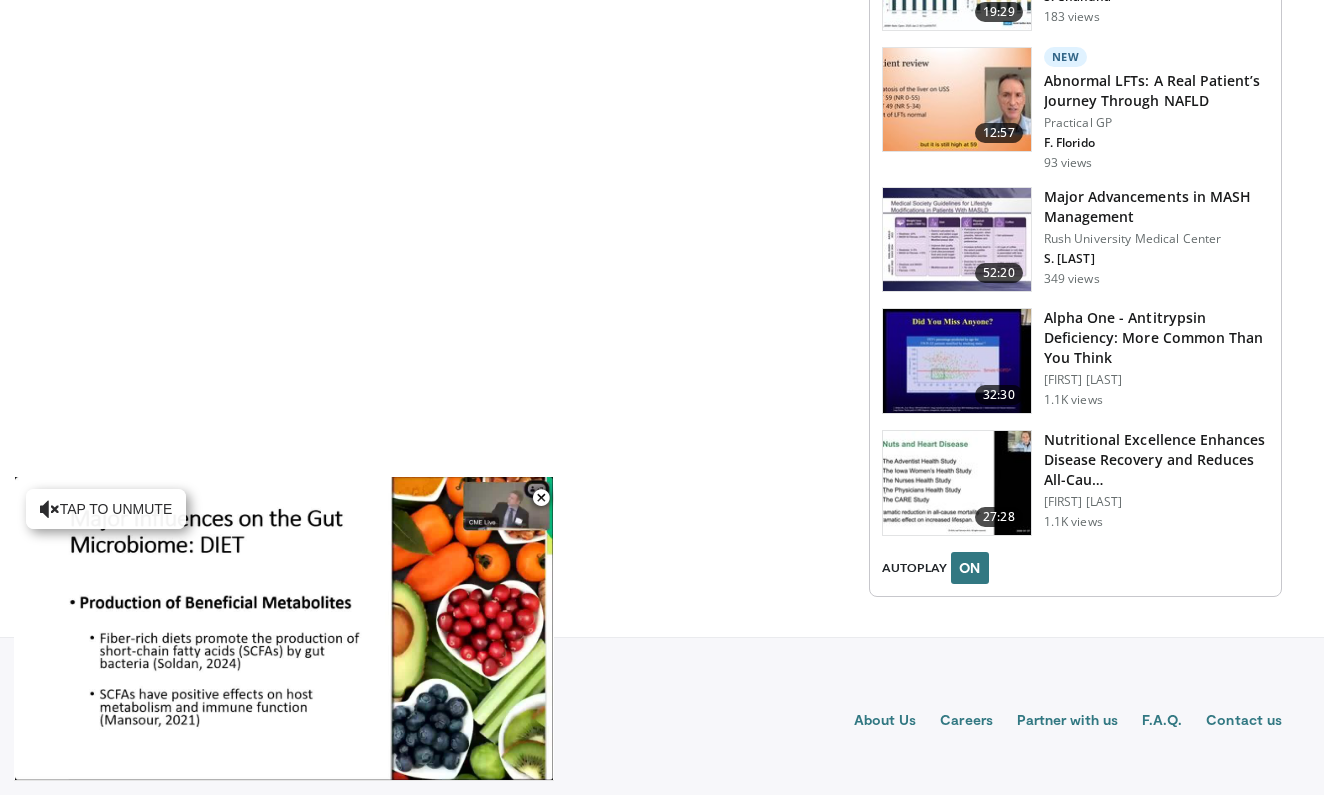 click on "**********" at bounding box center (455, -872) 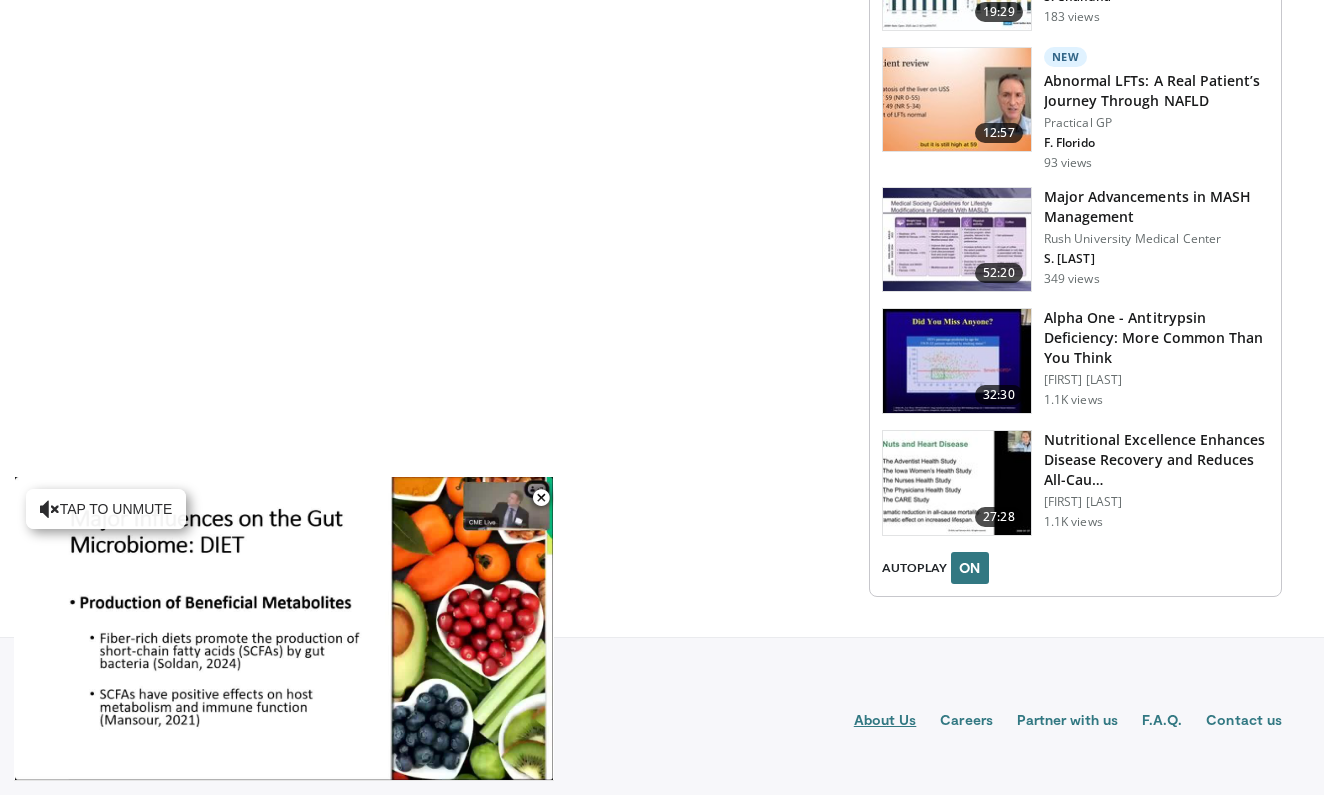 click on "About Us" at bounding box center (885, 722) 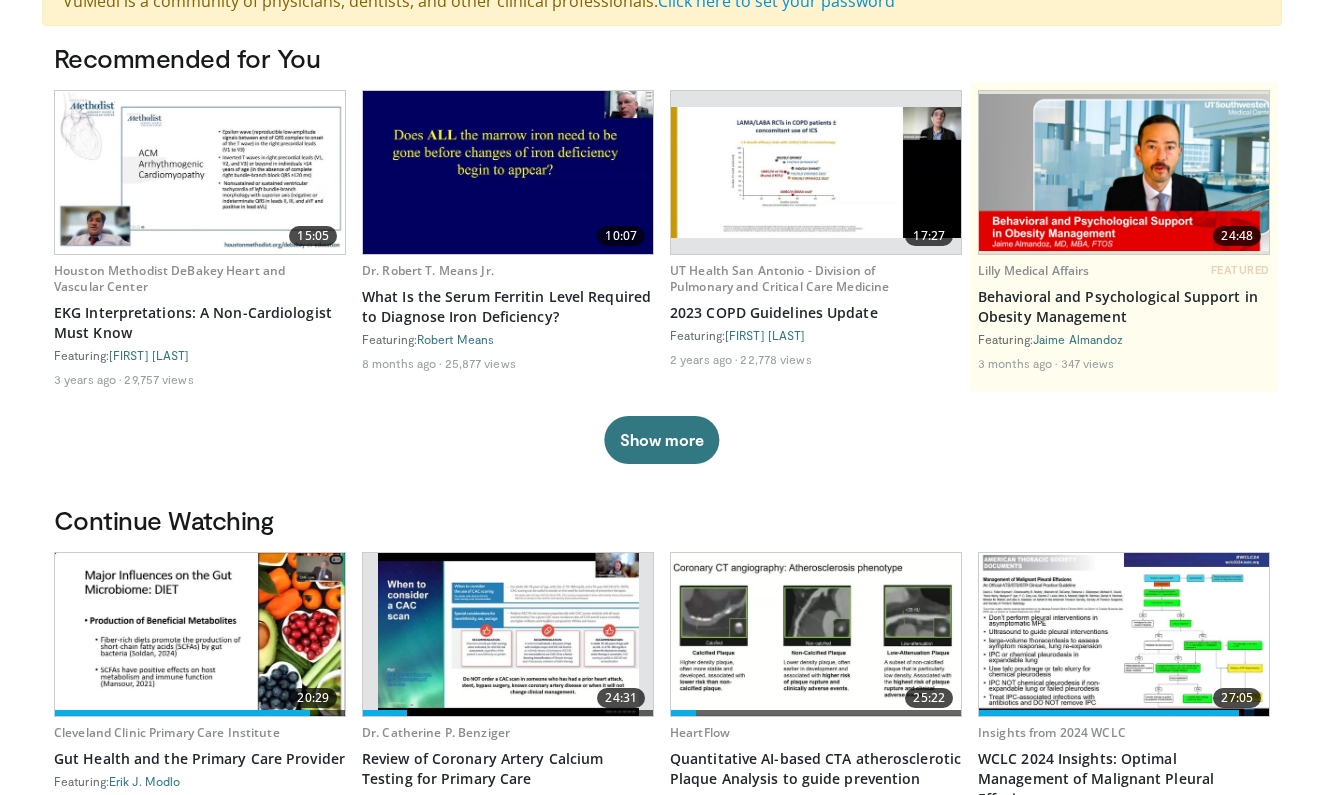 scroll, scrollTop: 182, scrollLeft: 0, axis: vertical 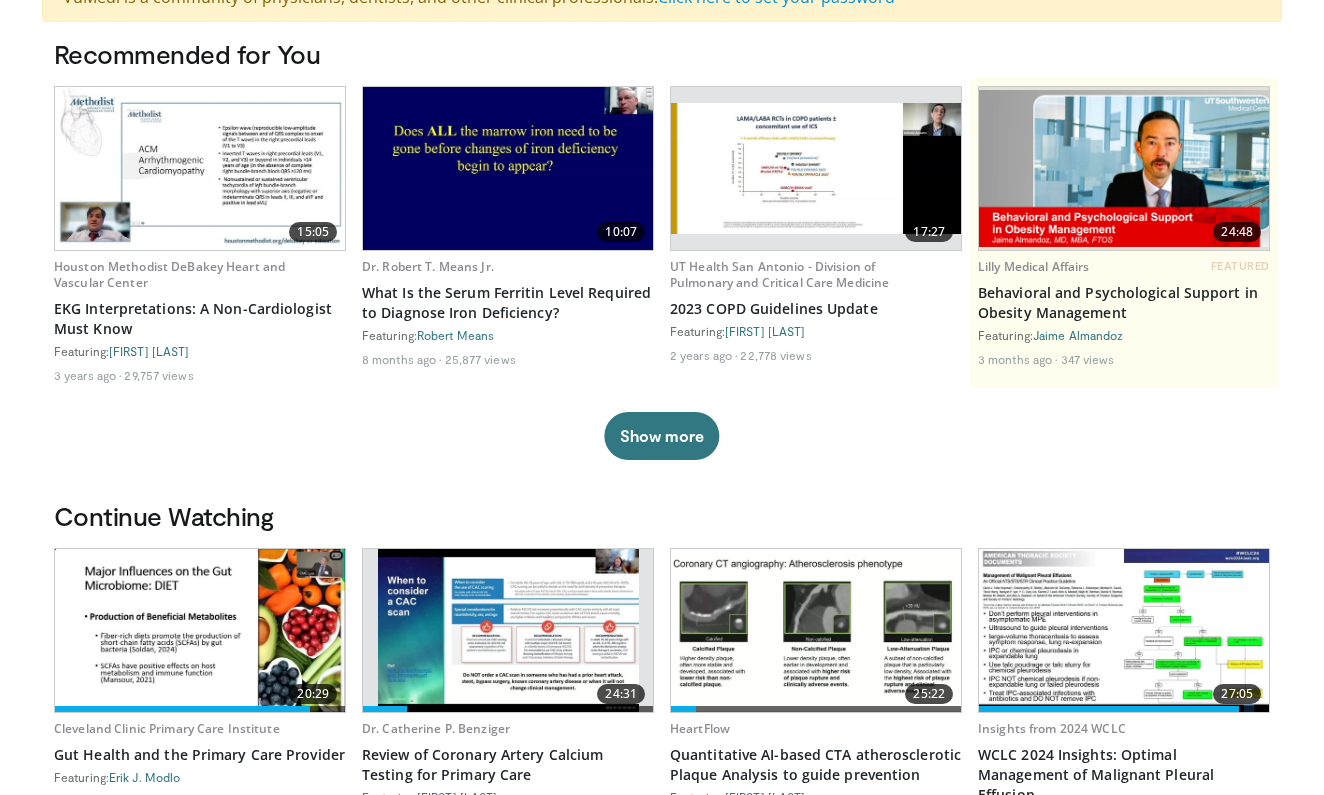 click at bounding box center [200, 168] 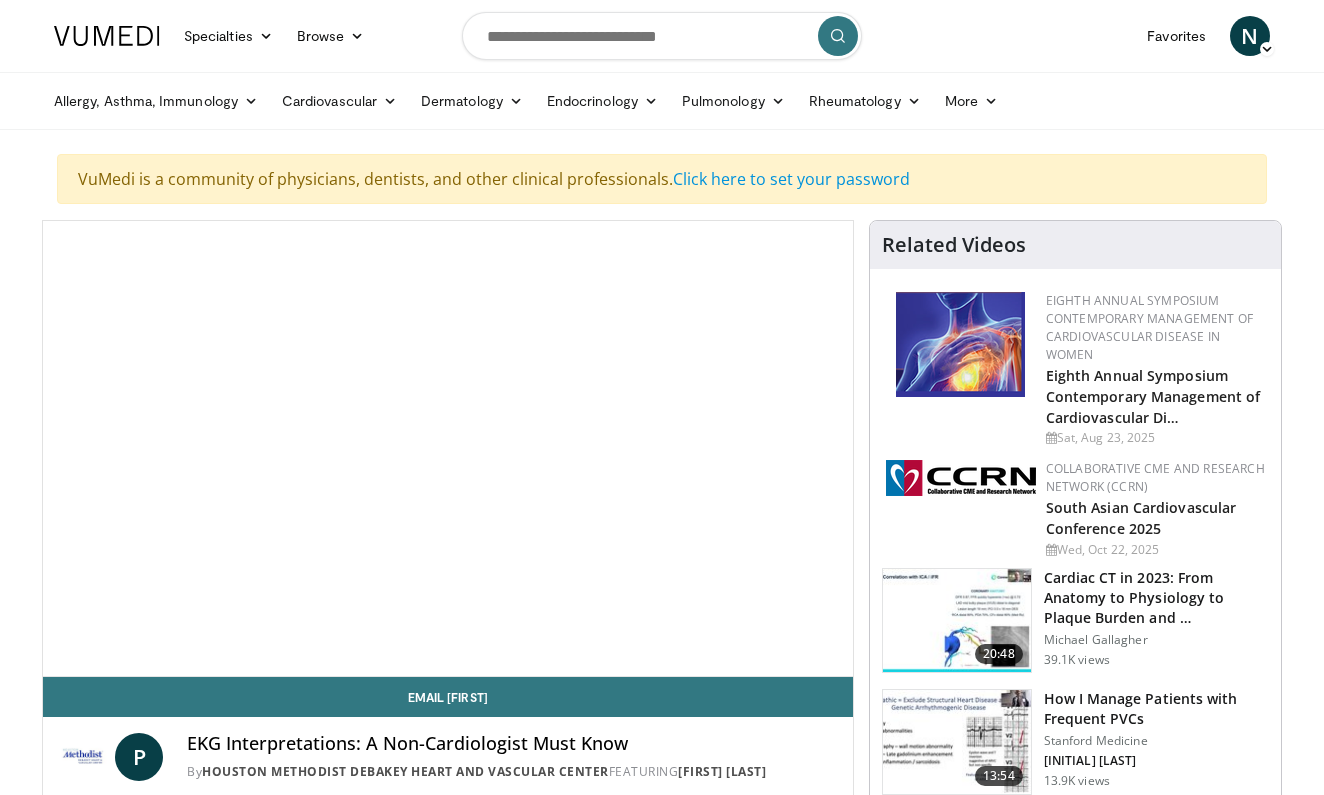 scroll, scrollTop: 0, scrollLeft: 0, axis: both 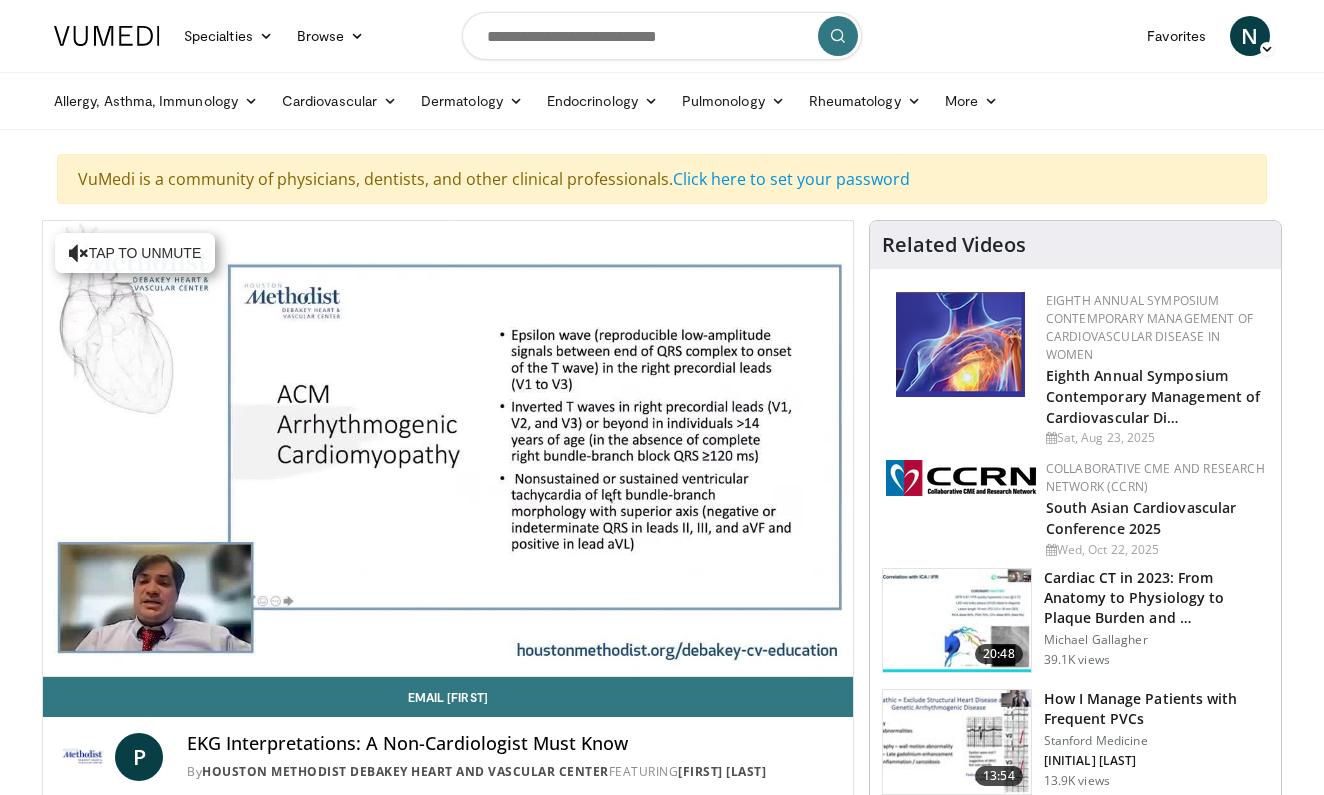 click at bounding box center (107, 36) 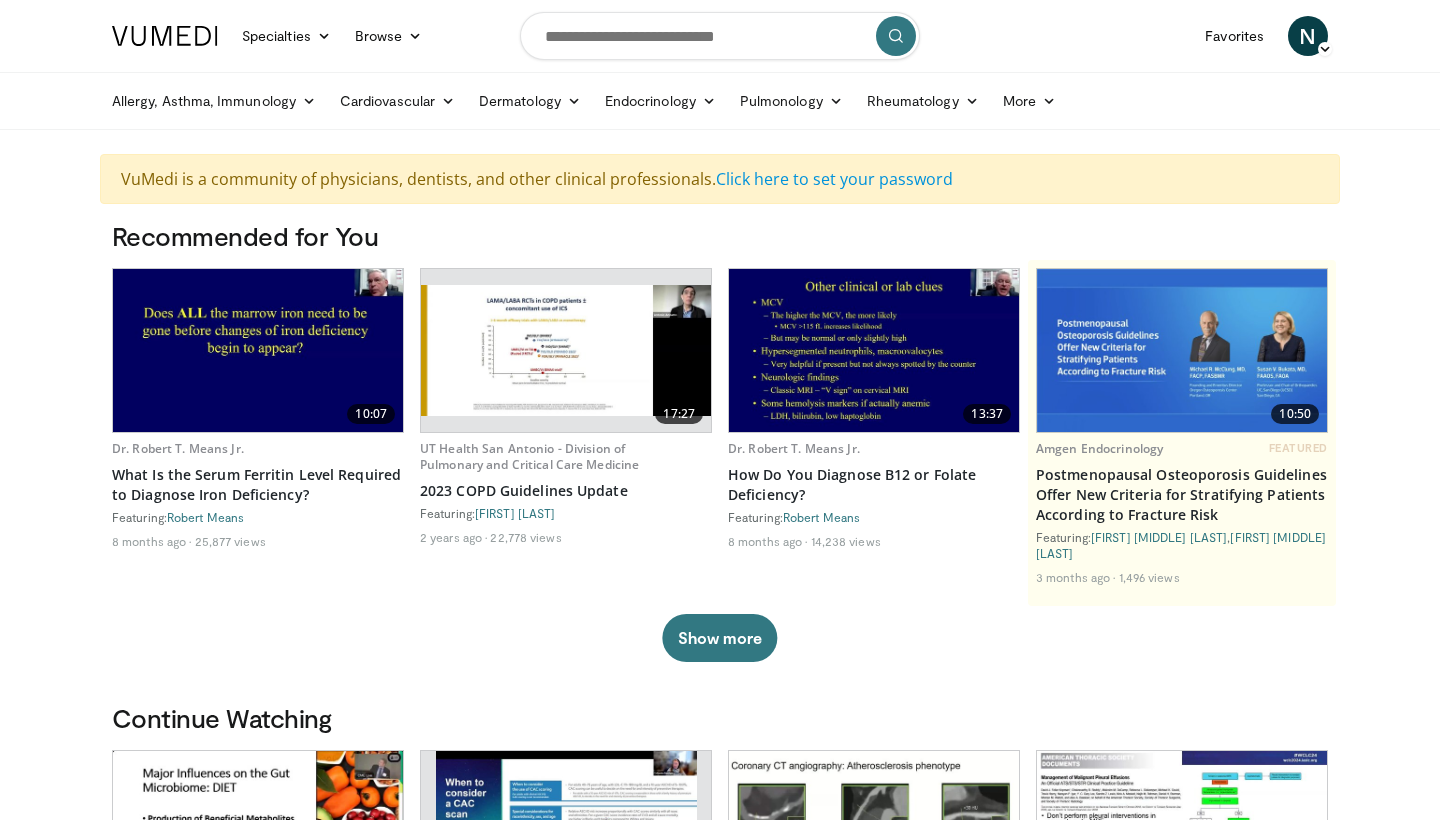 scroll, scrollTop: 0, scrollLeft: 0, axis: both 